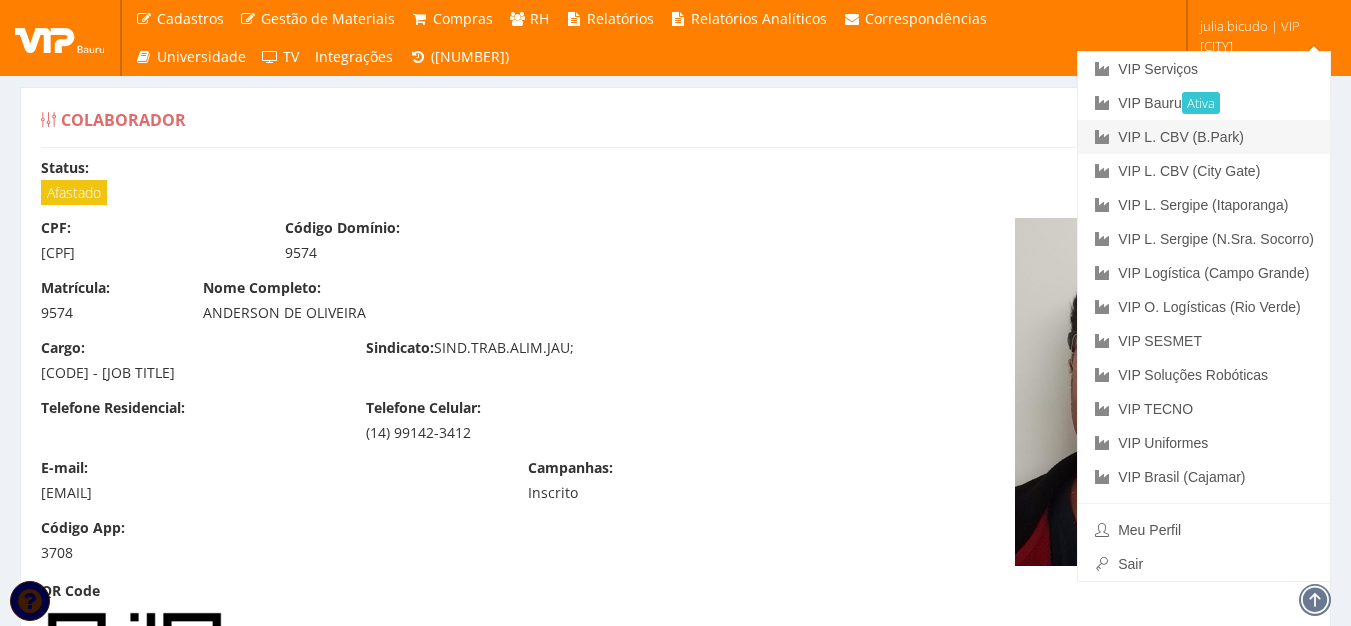 scroll, scrollTop: 0, scrollLeft: 0, axis: both 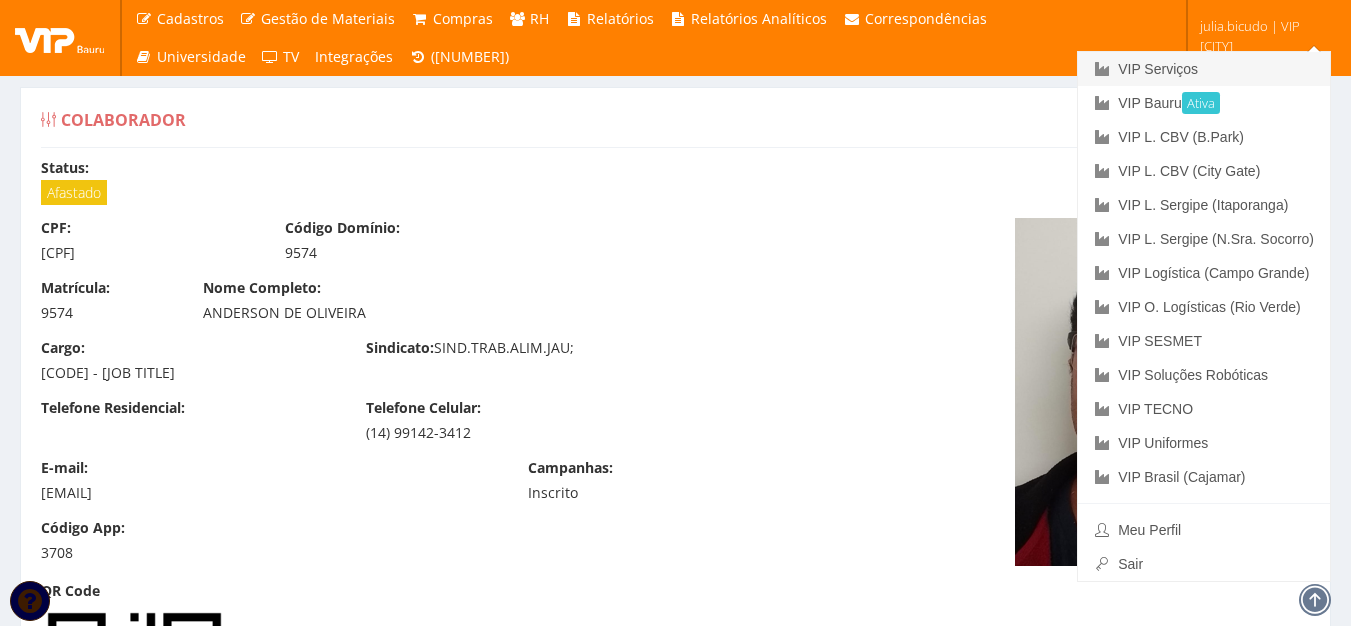 click on "[COMPANY]" at bounding box center (1204, 69) 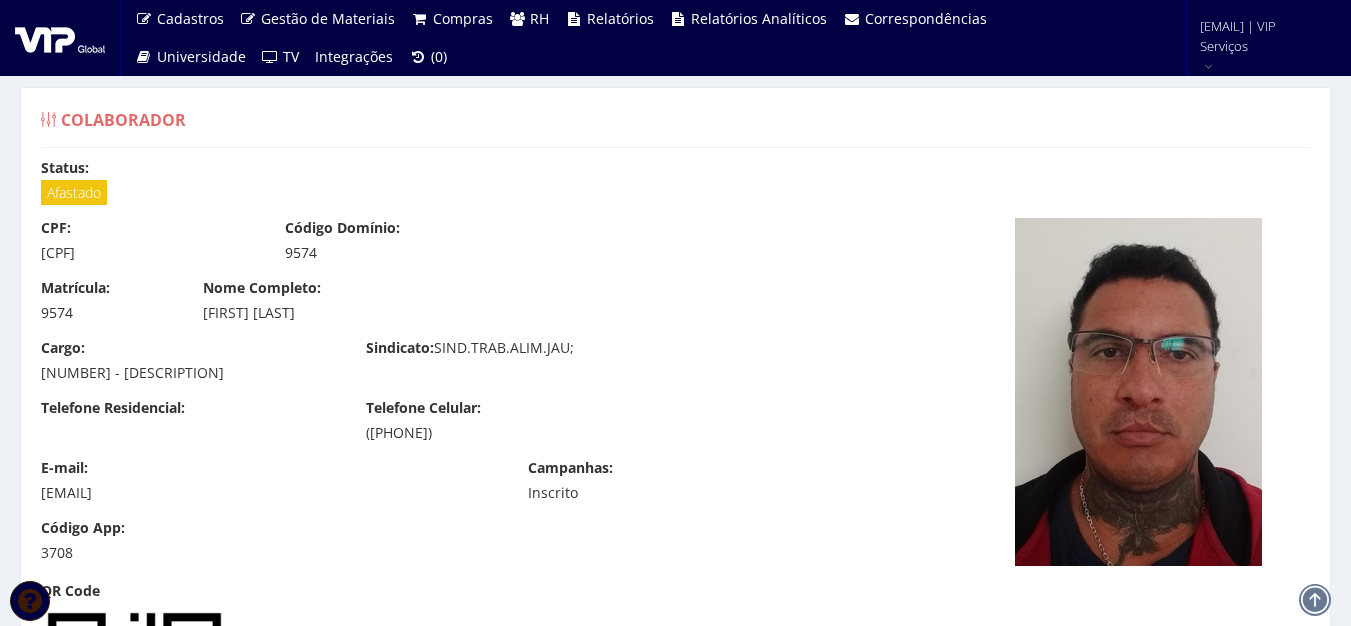 scroll, scrollTop: 0, scrollLeft: 0, axis: both 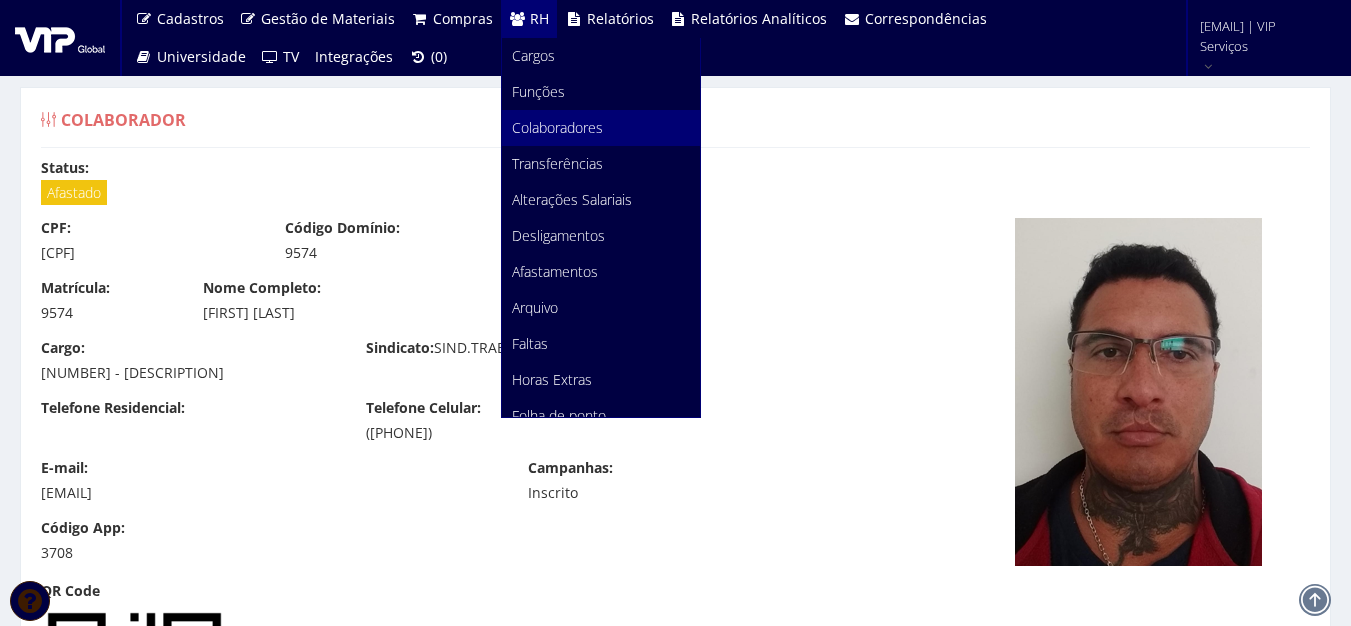 click on "Colaboradores" at bounding box center [557, 127] 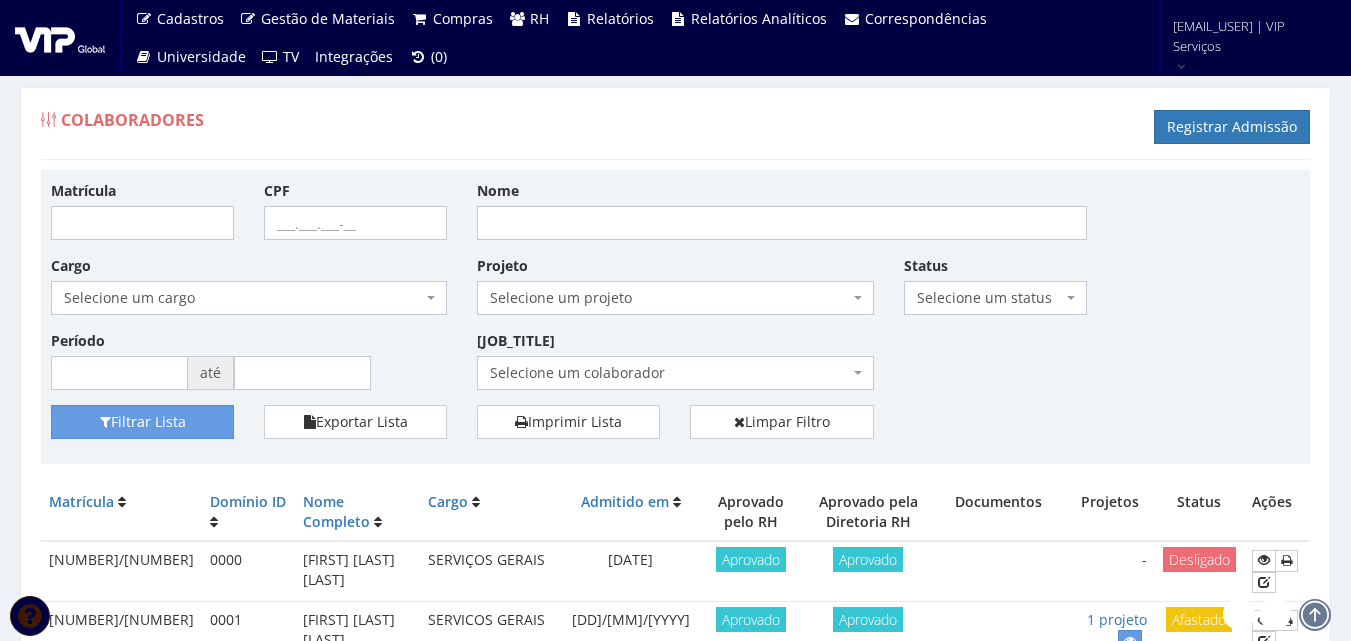 scroll, scrollTop: 0, scrollLeft: 0, axis: both 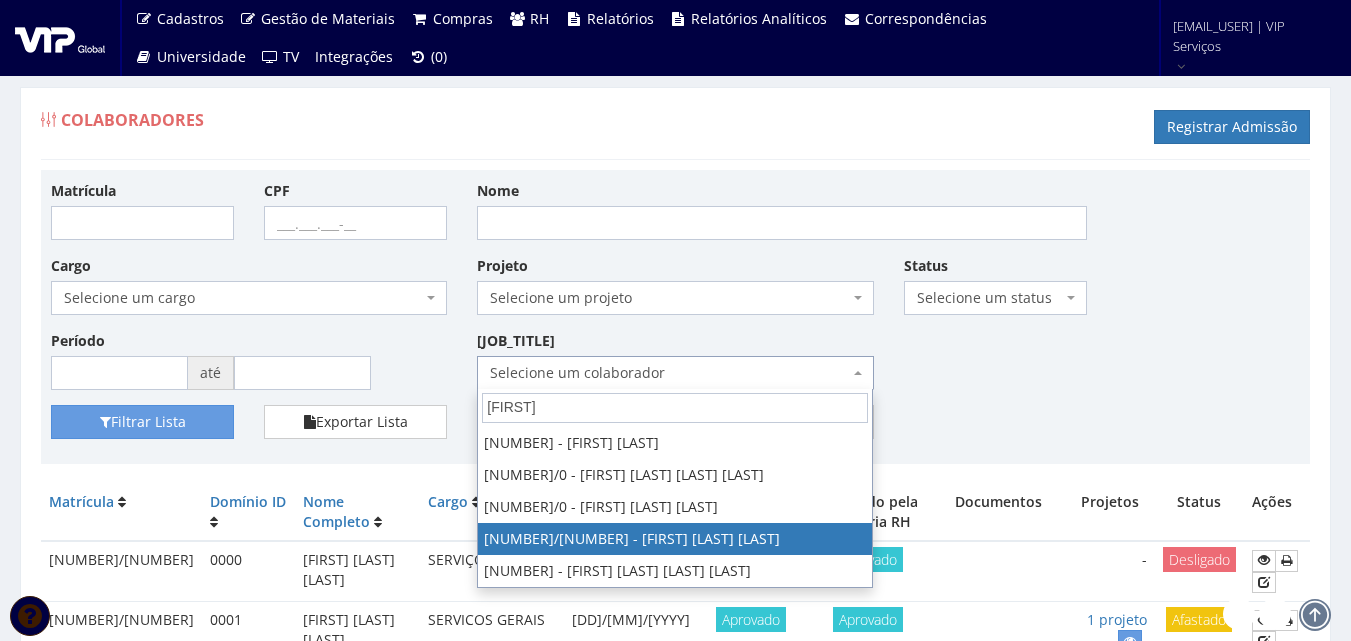 type on "antonio" 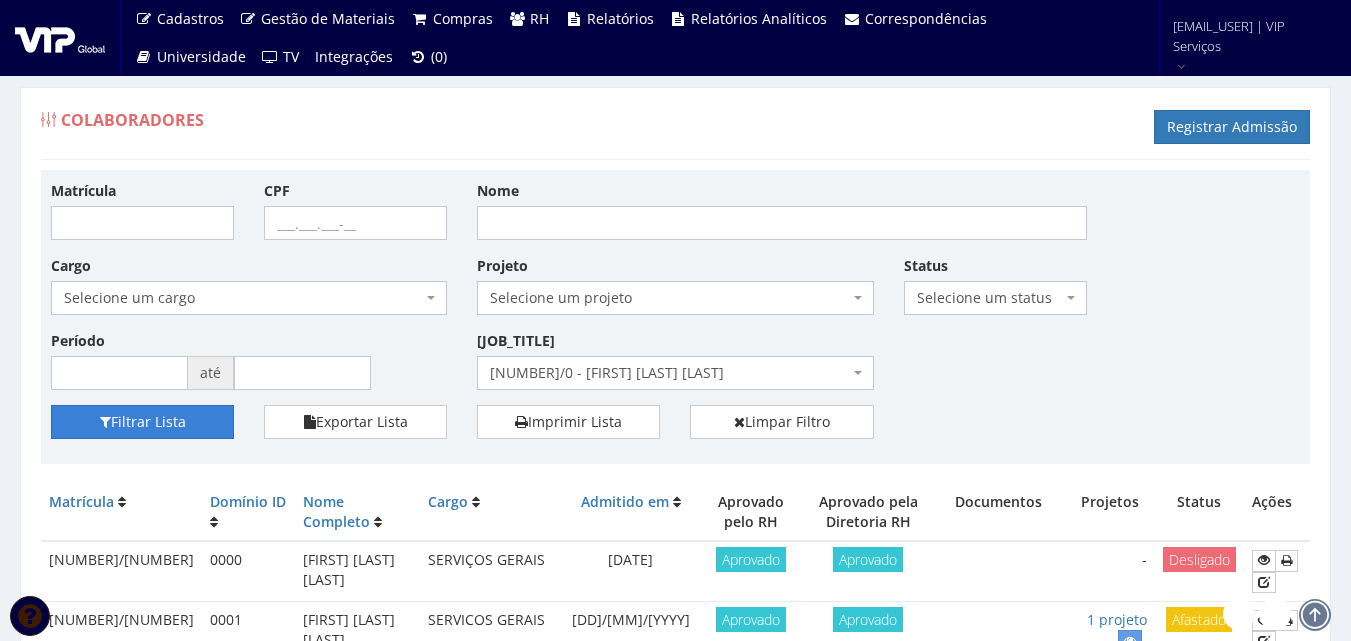 click on "Filtrar Lista" at bounding box center (142, 422) 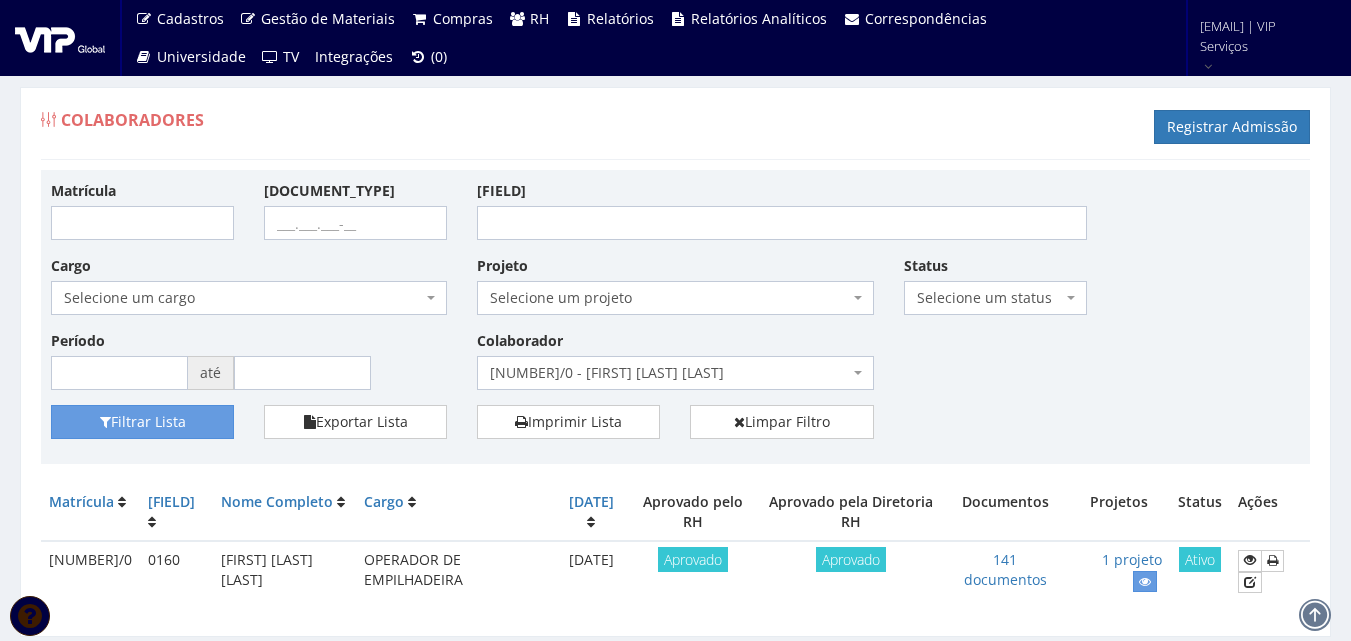 scroll, scrollTop: 0, scrollLeft: 0, axis: both 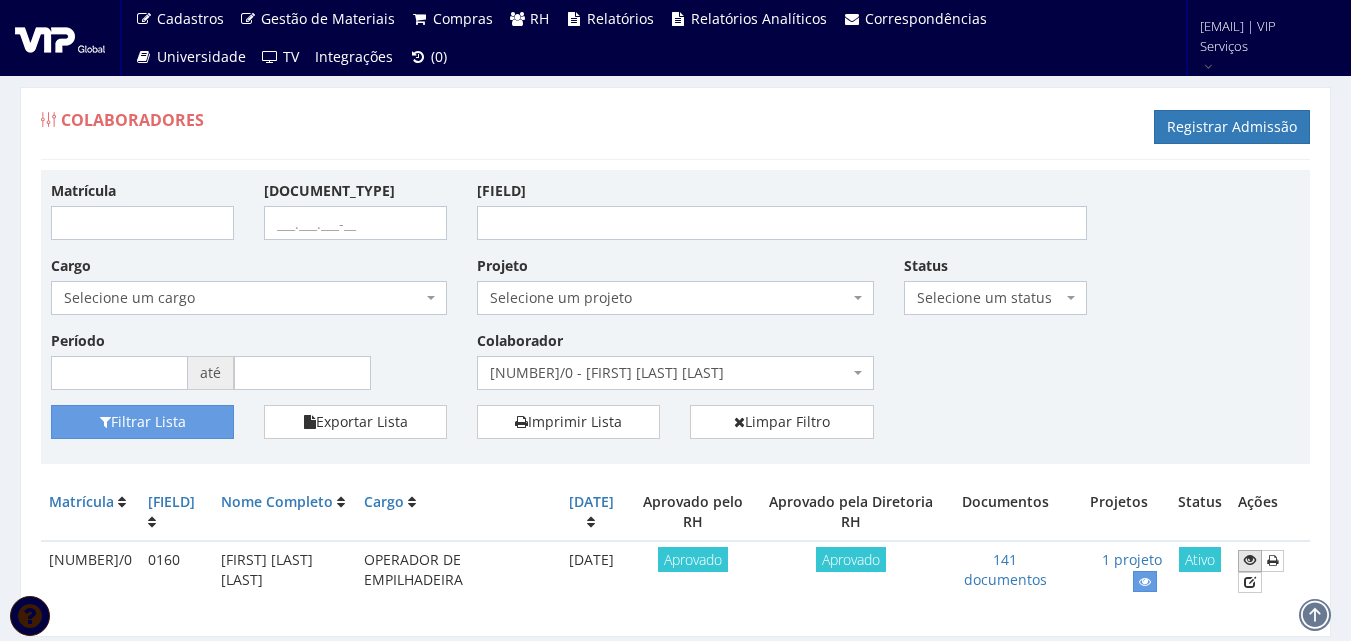 click at bounding box center (1250, 560) 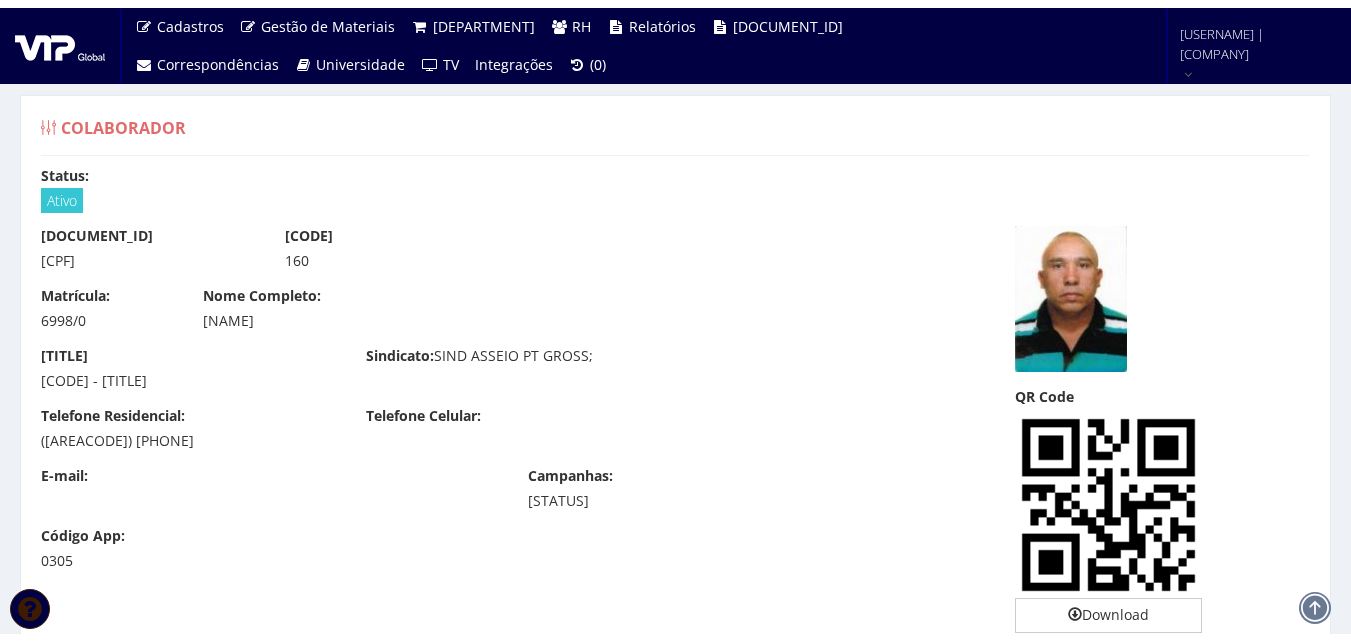 scroll, scrollTop: 0, scrollLeft: 0, axis: both 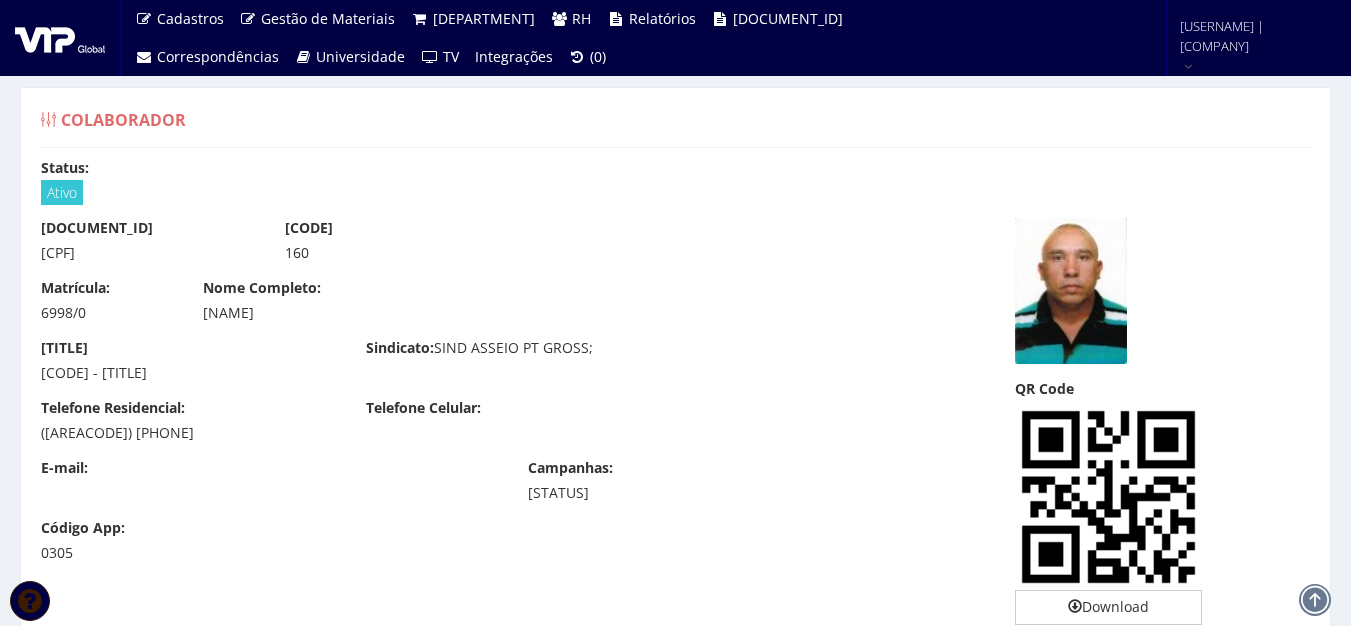 click on "Cargo:
7822-20 - OPERADOR DE EMPILHADEIRA
Sindicato:
SIND ASSEIO PT GROSS;" at bounding box center (513, 368) 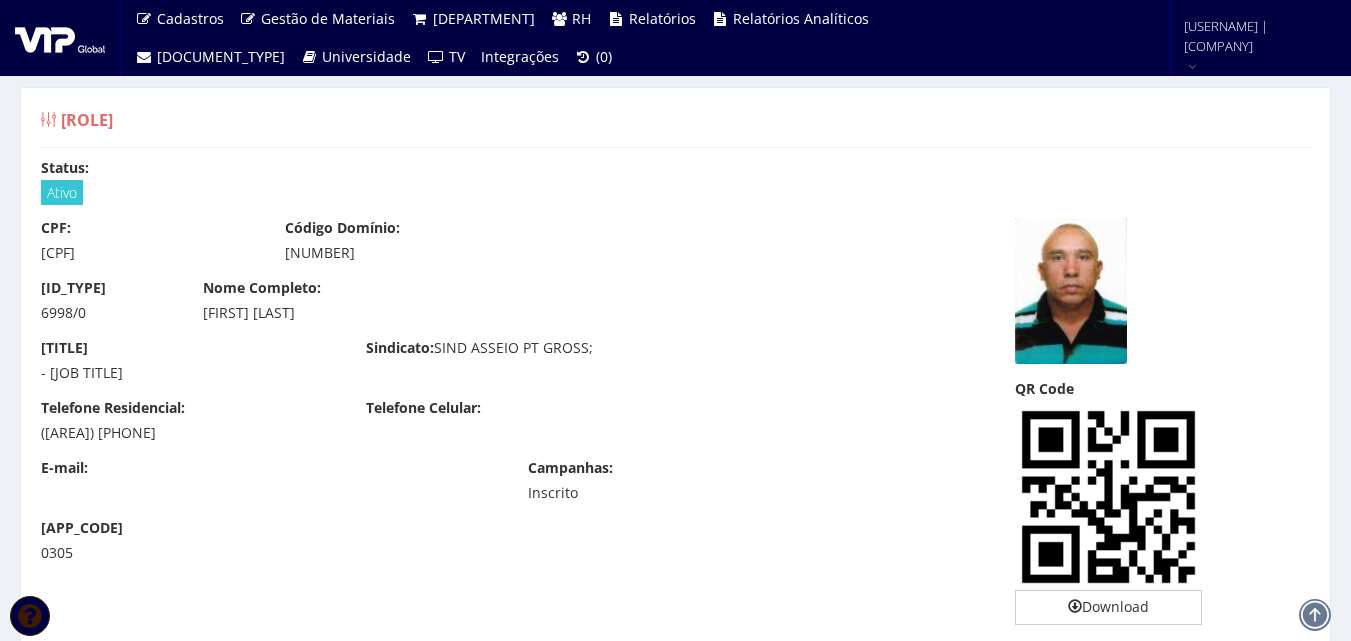 scroll, scrollTop: 0, scrollLeft: 0, axis: both 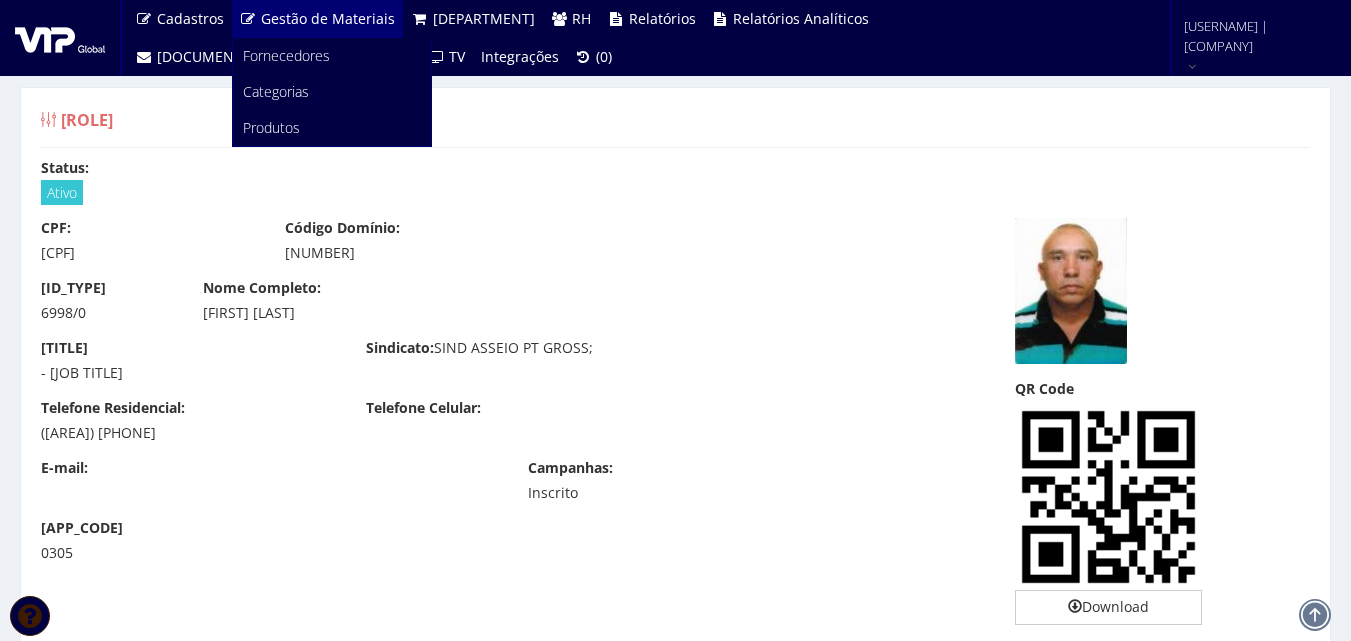 copy on "[FIRST] [MIDDLE] [LAST]" 